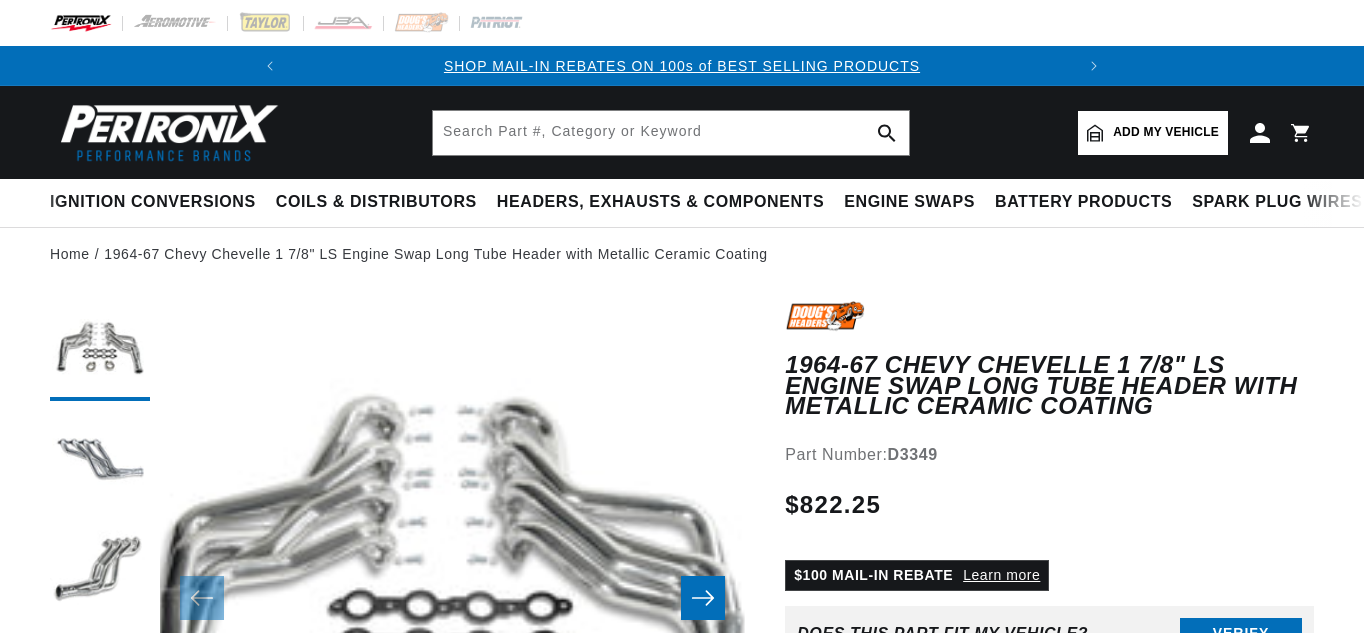 scroll, scrollTop: 0, scrollLeft: 0, axis: both 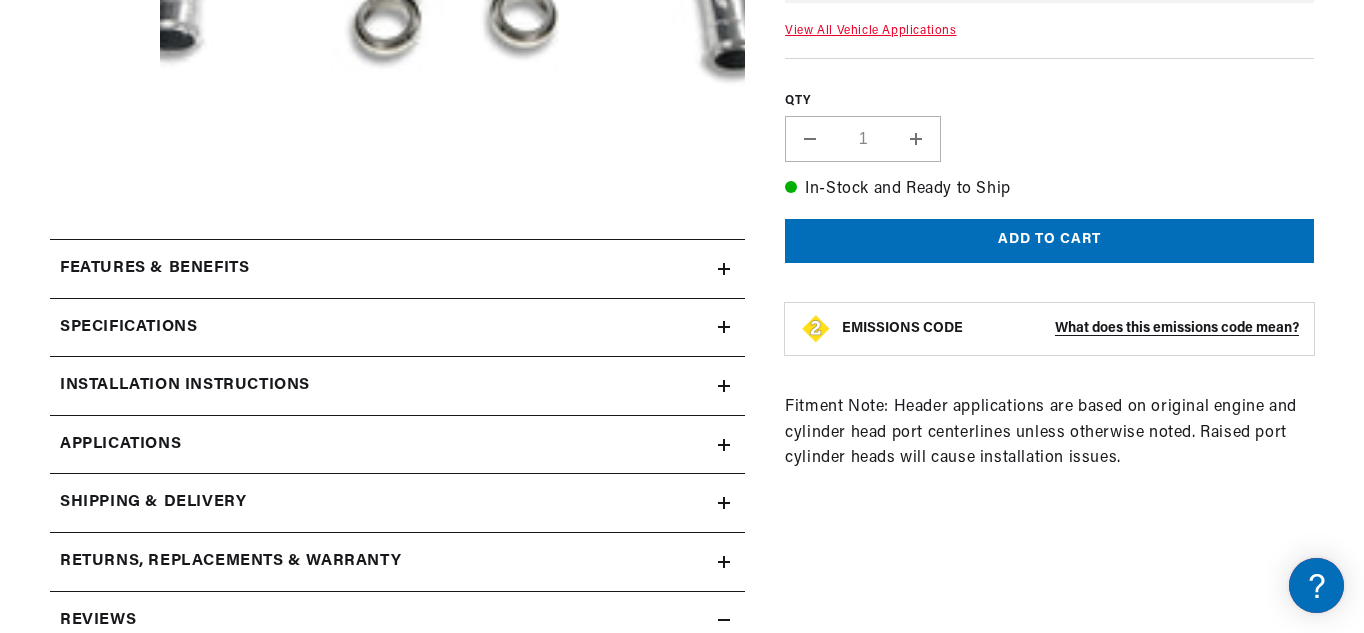 click 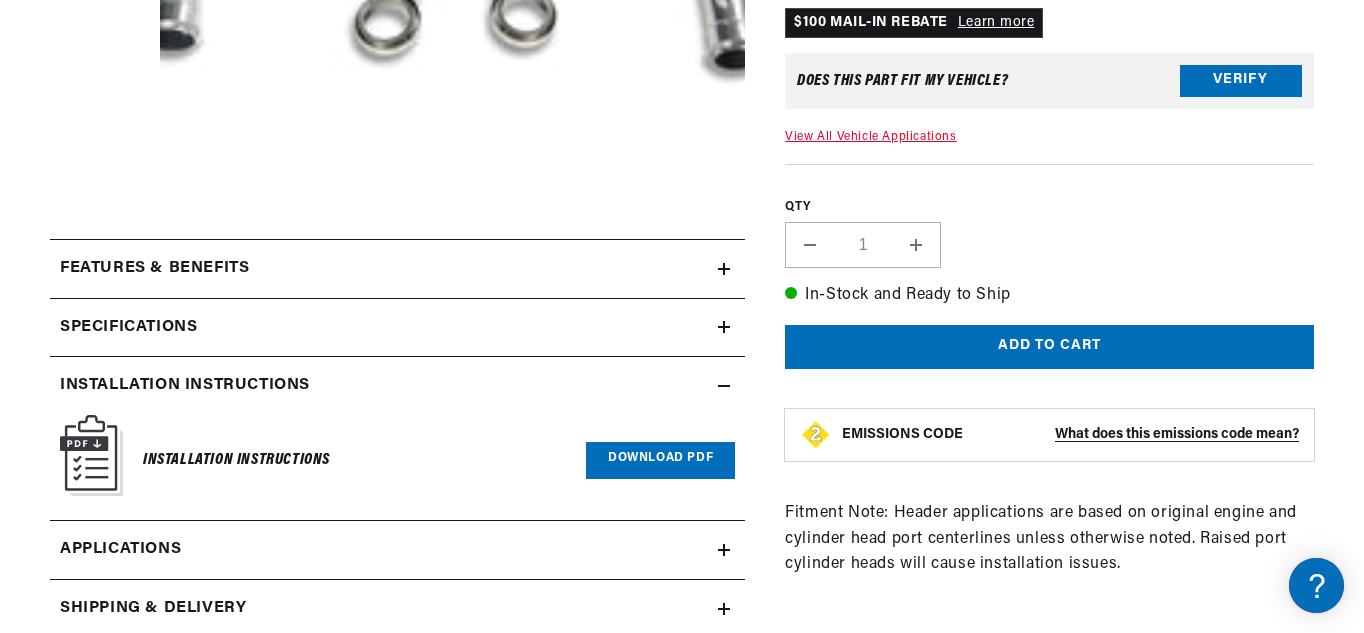 scroll, scrollTop: 0, scrollLeft: 0, axis: both 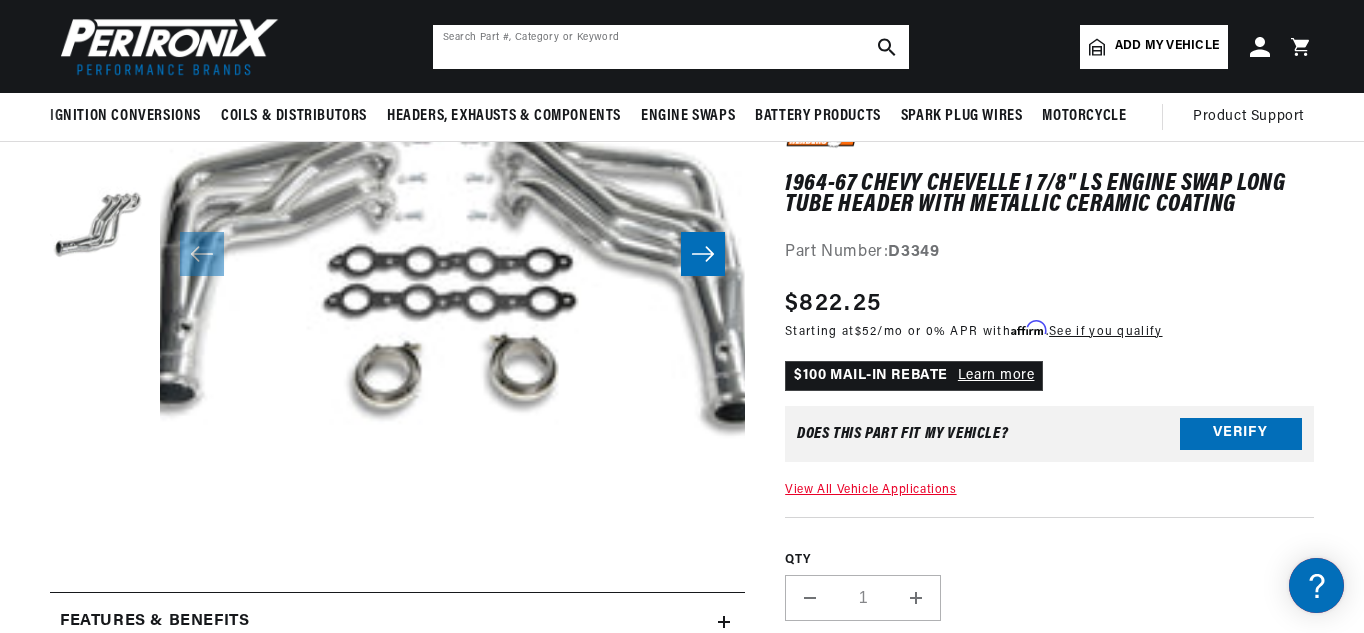 click at bounding box center (671, 47) 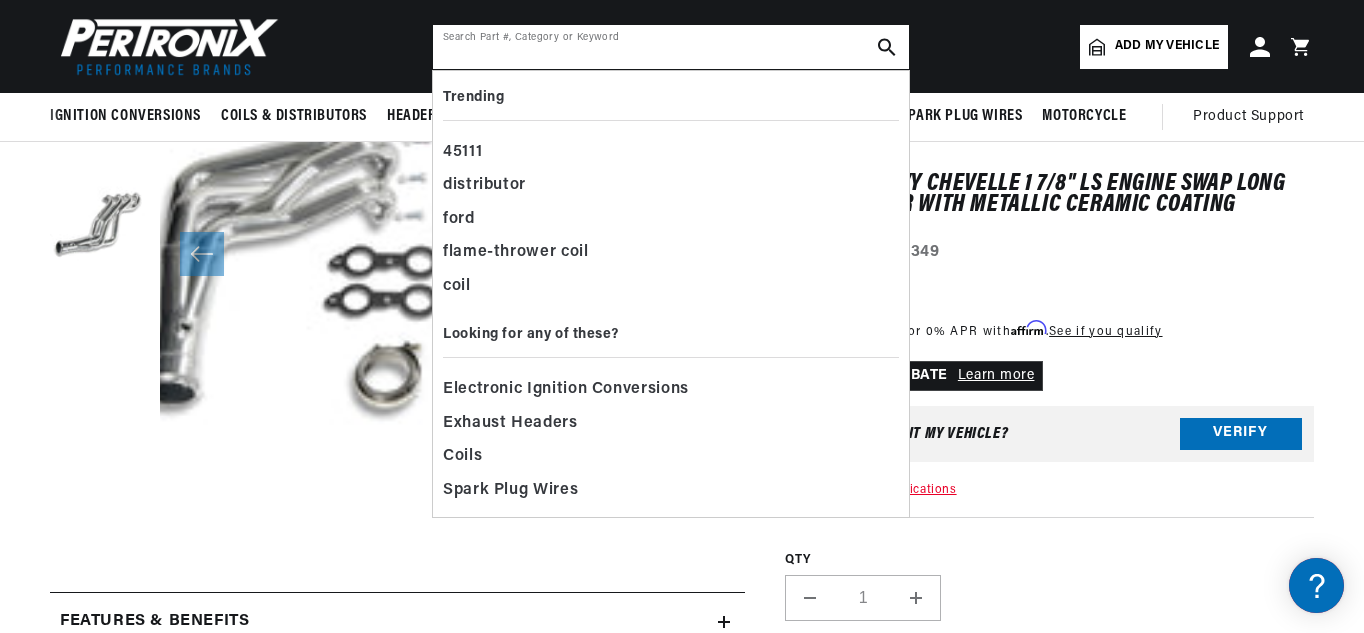 paste on "PerTronix #808224HT or 828224HT." 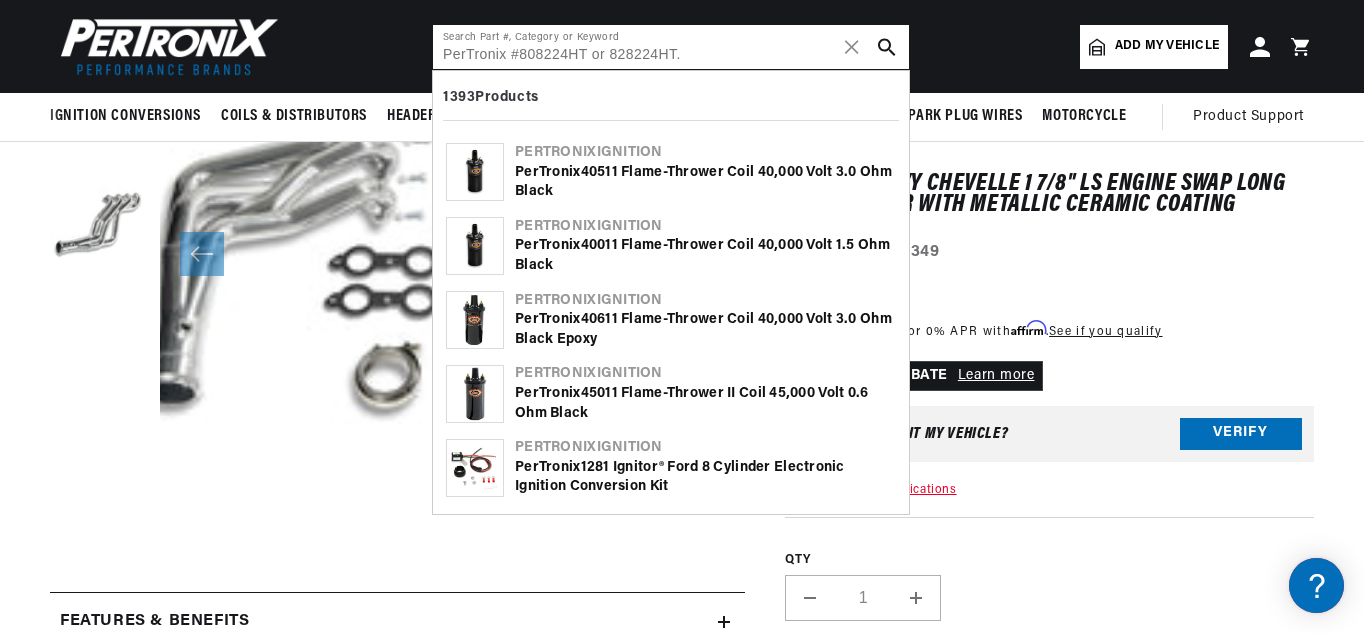 scroll, scrollTop: 0, scrollLeft: 0, axis: both 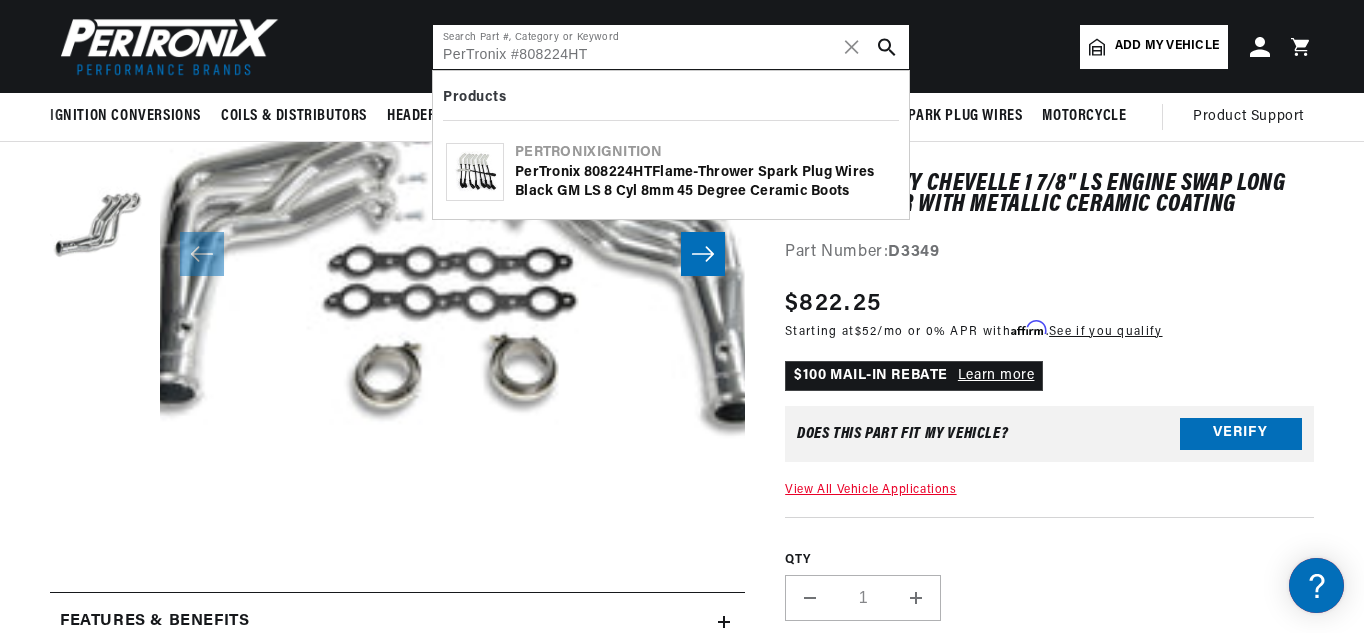 type on "PerTronix #808224HT" 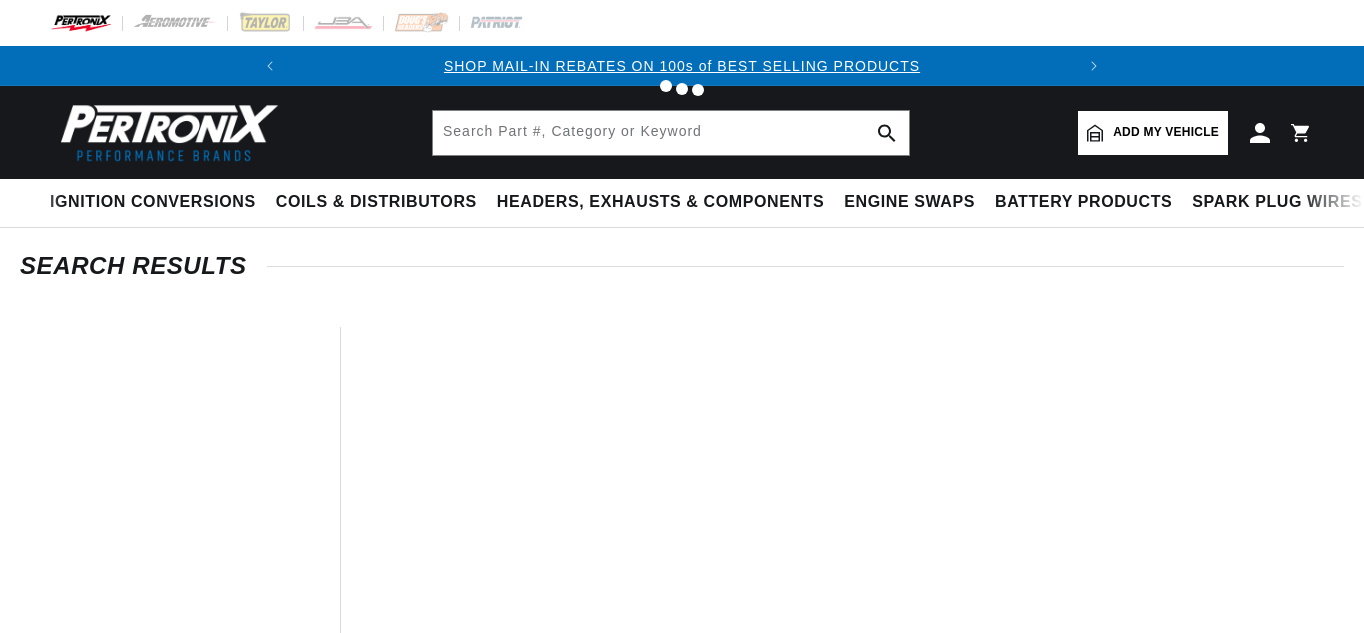 type on "PerTronix #808224HT" 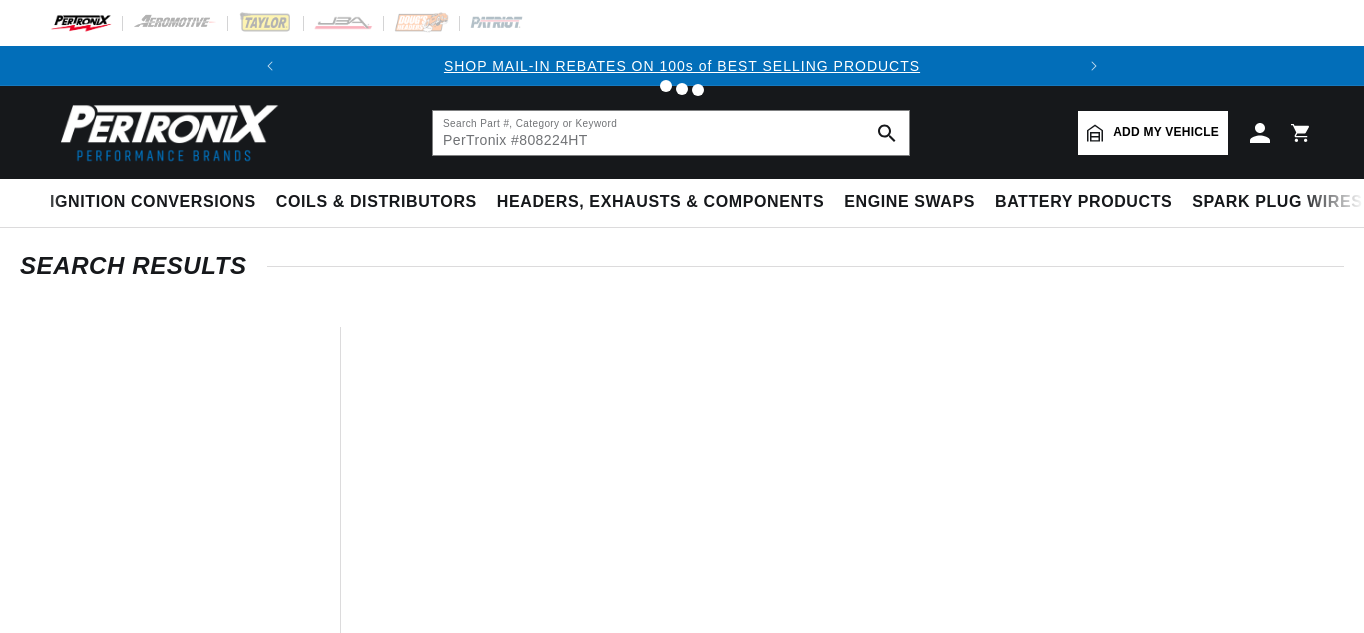 scroll, scrollTop: 0, scrollLeft: 0, axis: both 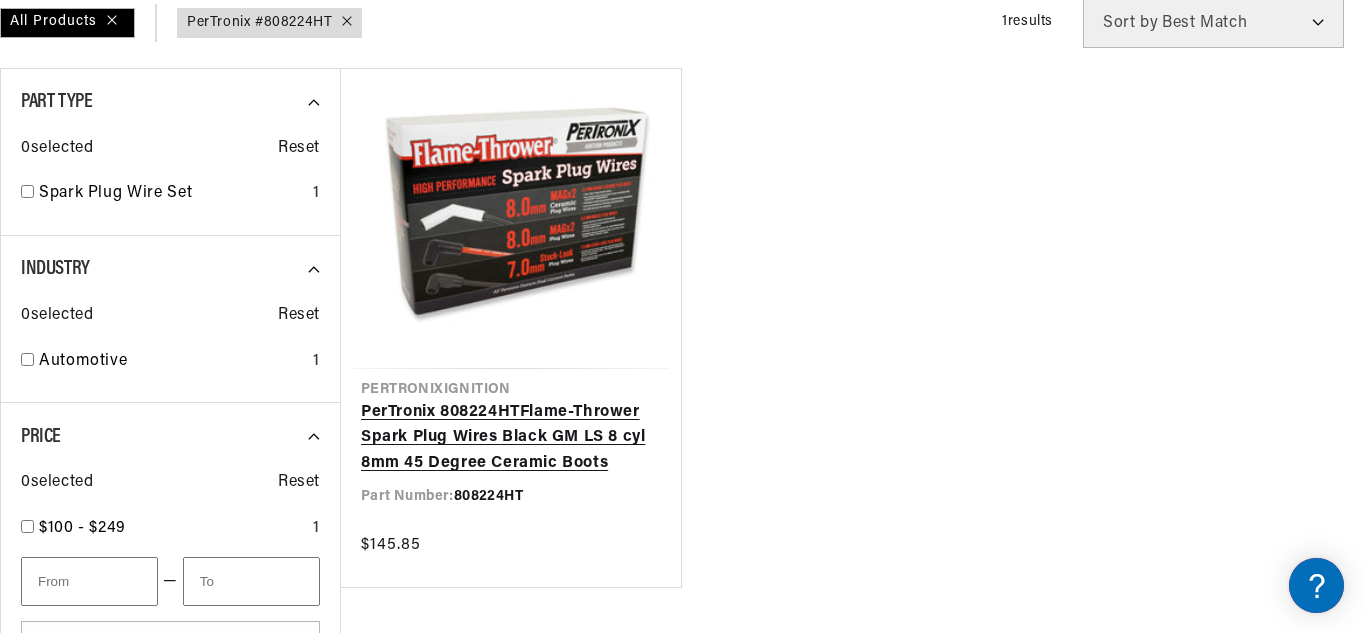 click on "PerTronix   808224HT  Flame-Thrower Spark Plug Wires Black GM LS 8 cyl 8mm 45 Degree Ceramic Boots" at bounding box center [511, 438] 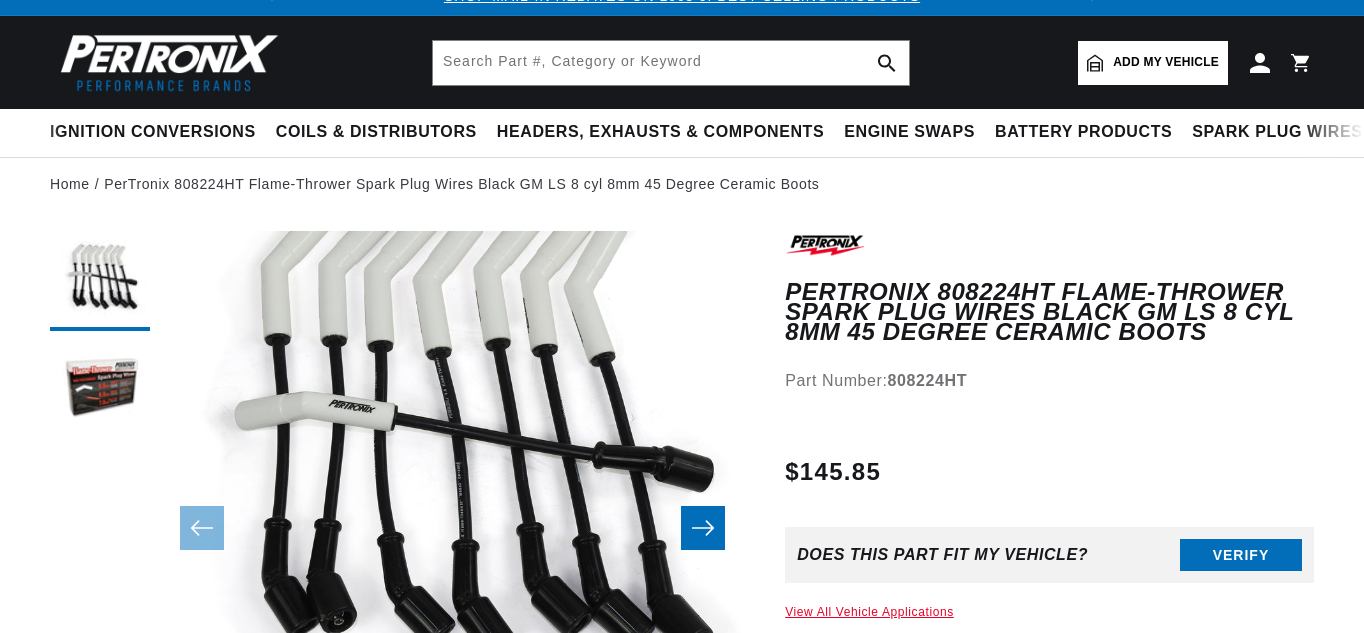 scroll, scrollTop: 106, scrollLeft: 0, axis: vertical 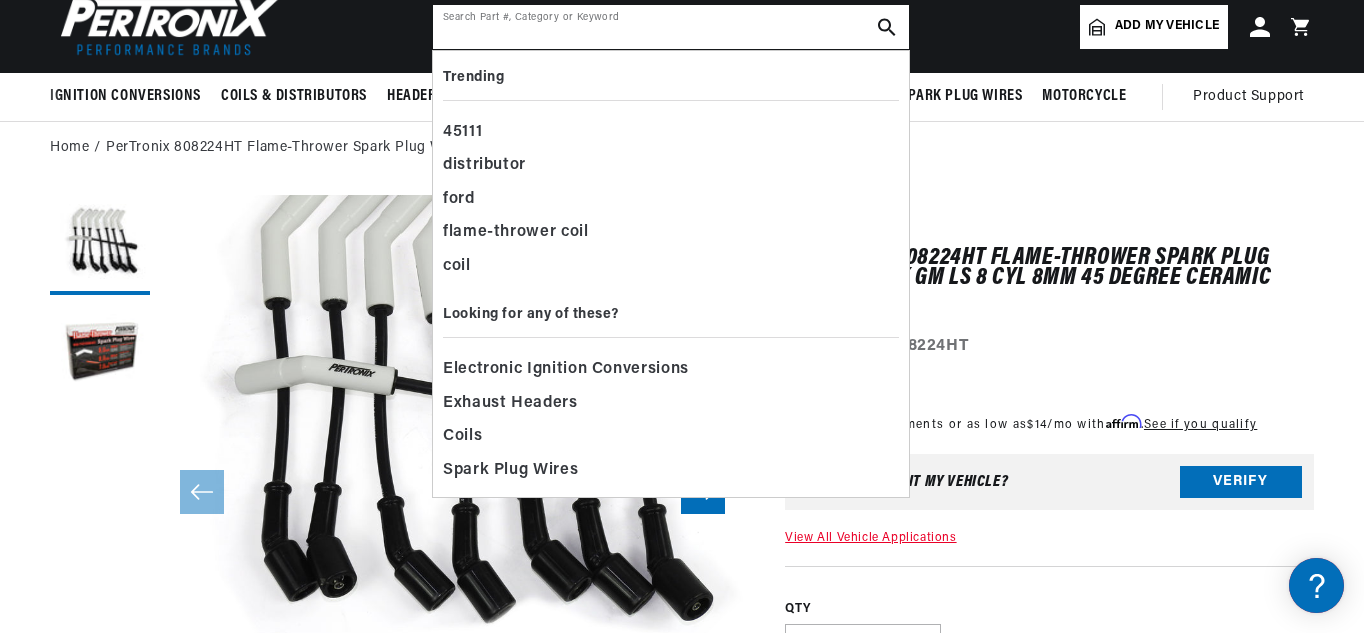 click at bounding box center [671, 27] 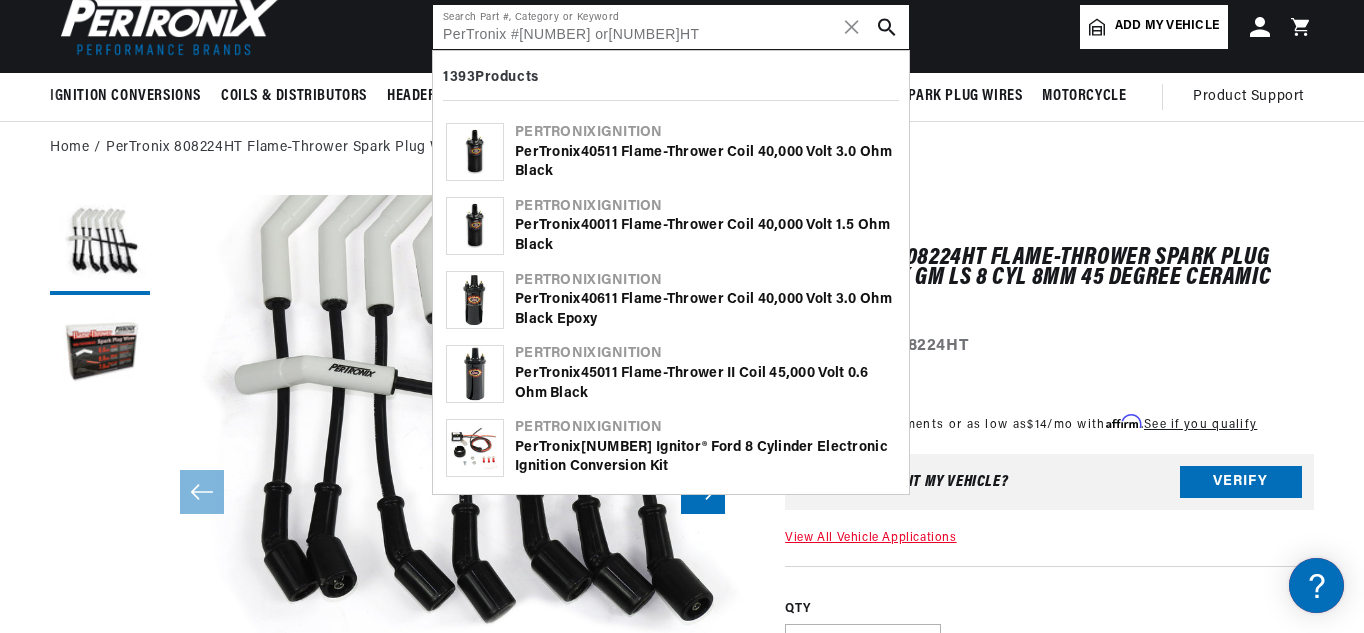 scroll, scrollTop: 0, scrollLeft: 0, axis: both 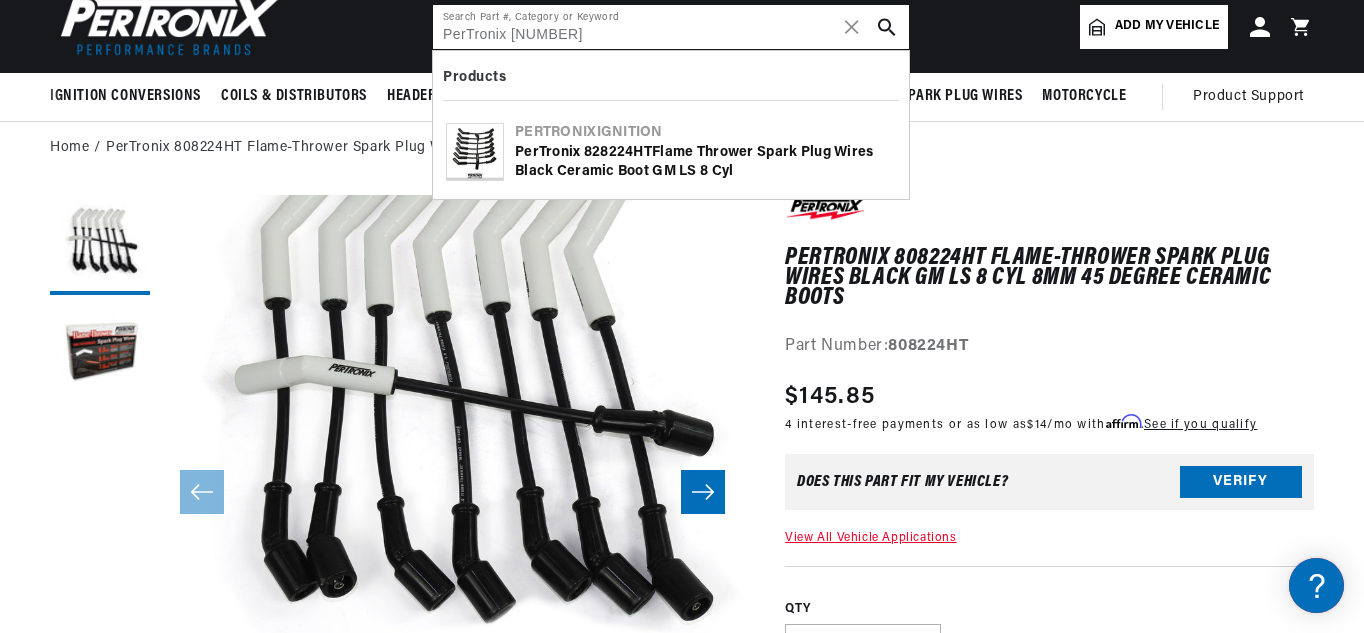 type on "PerTronix 828224HT" 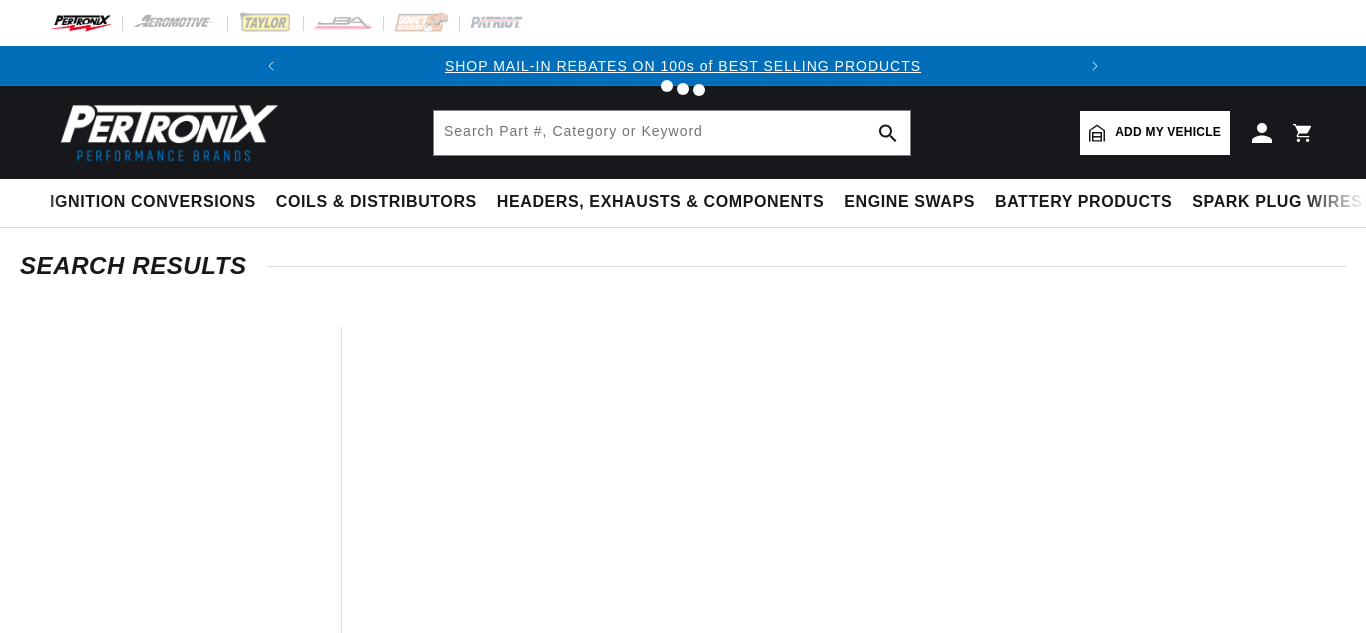 type on "PerTronix 828224HT" 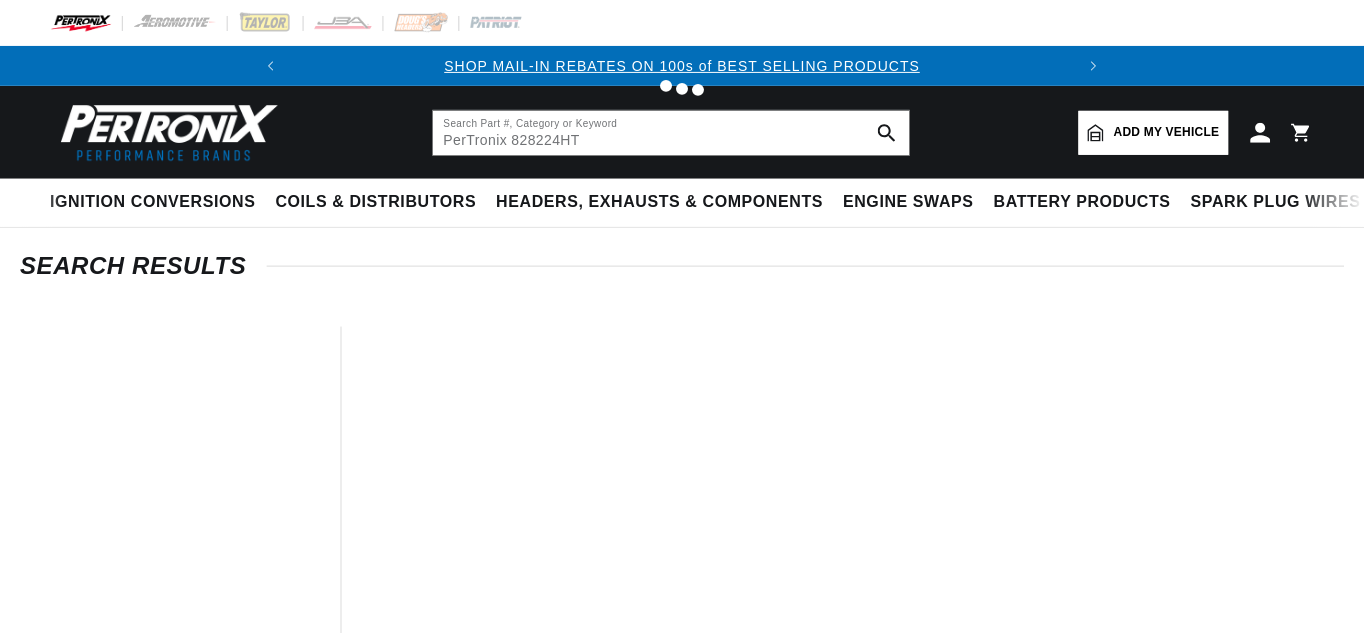 scroll, scrollTop: 0, scrollLeft: 0, axis: both 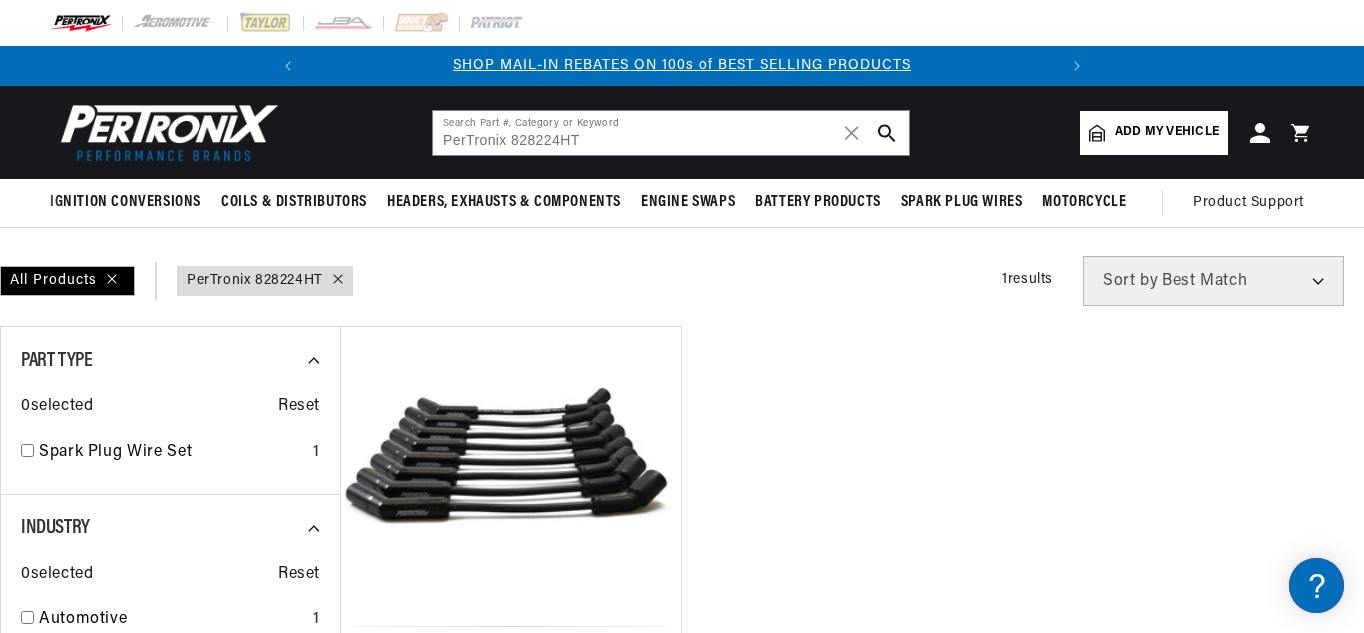 click on "PerTronix   828224HT  Flame Thrower Spark Plug Wires Black Ceramic Boot GM LS 8 cyl" at bounding box center [511, 696] 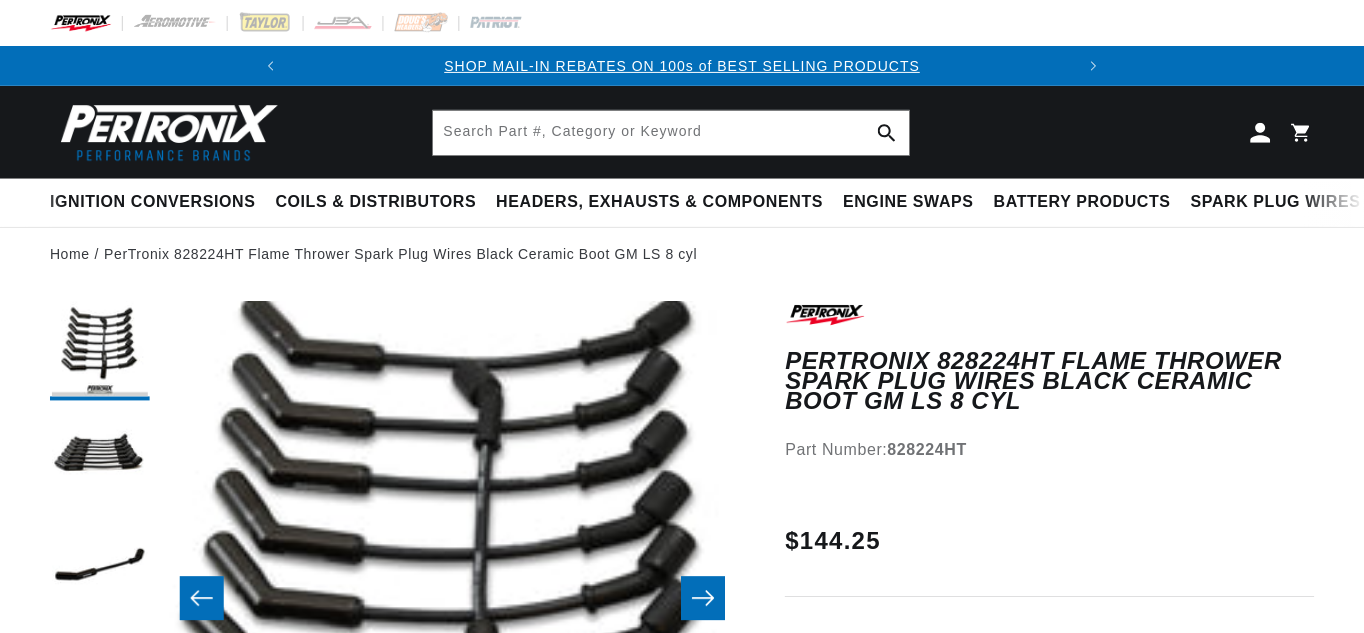scroll, scrollTop: 0, scrollLeft: 0, axis: both 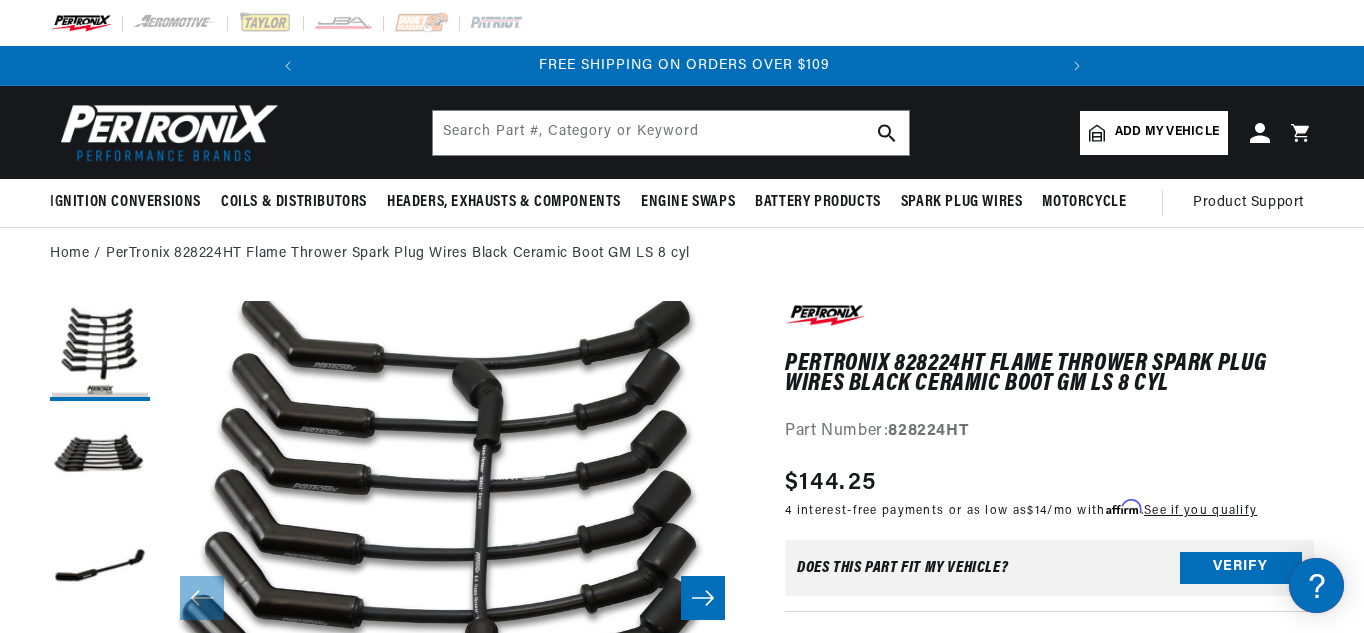 click on "Open media 1 in modal" at bounding box center (101, 944) 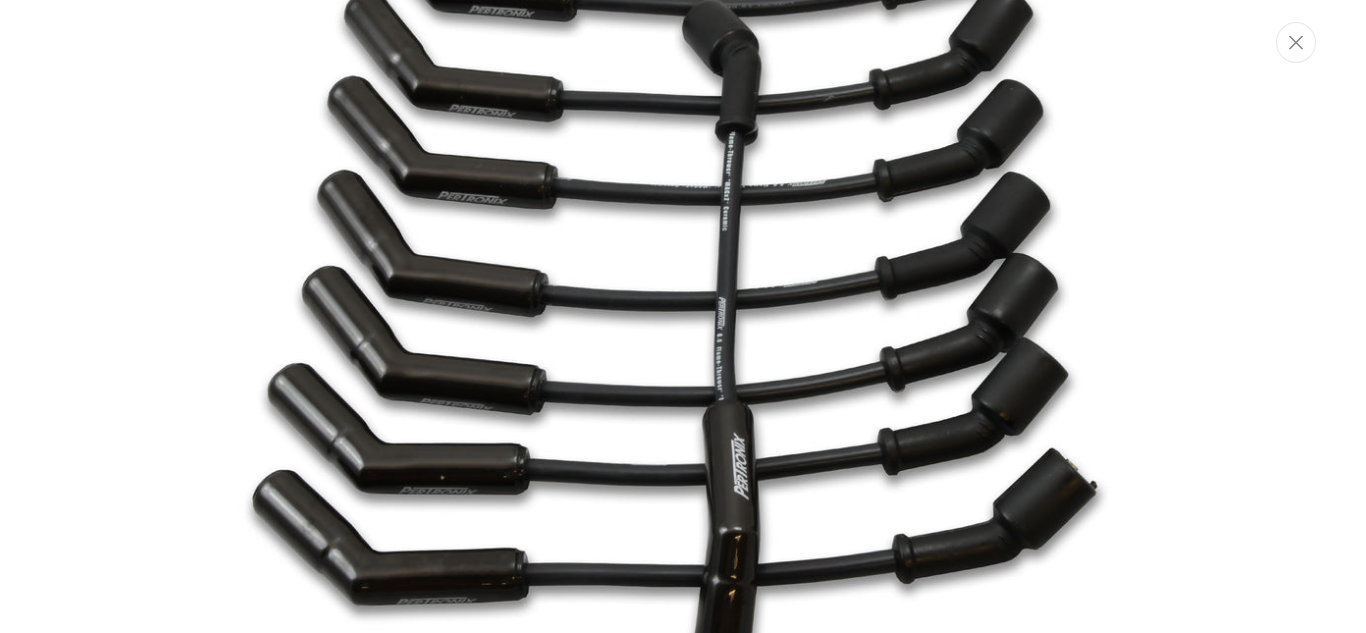 scroll, scrollTop: 244, scrollLeft: 0, axis: vertical 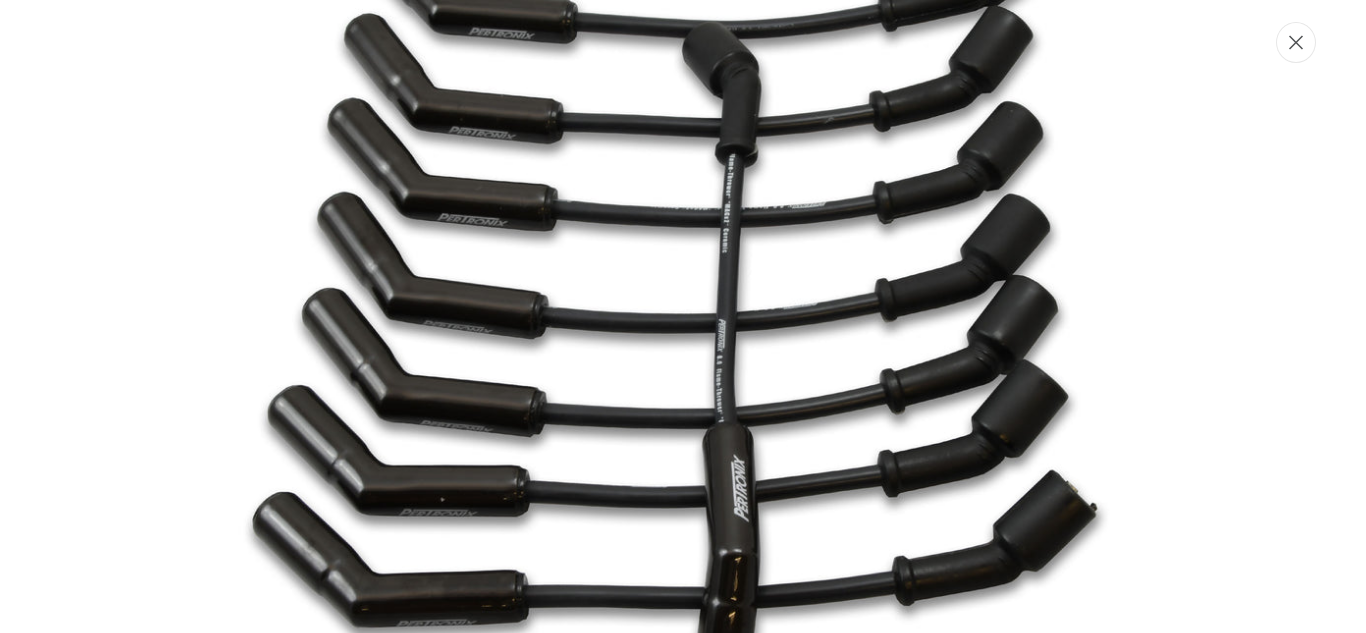 click at bounding box center (1296, 42) 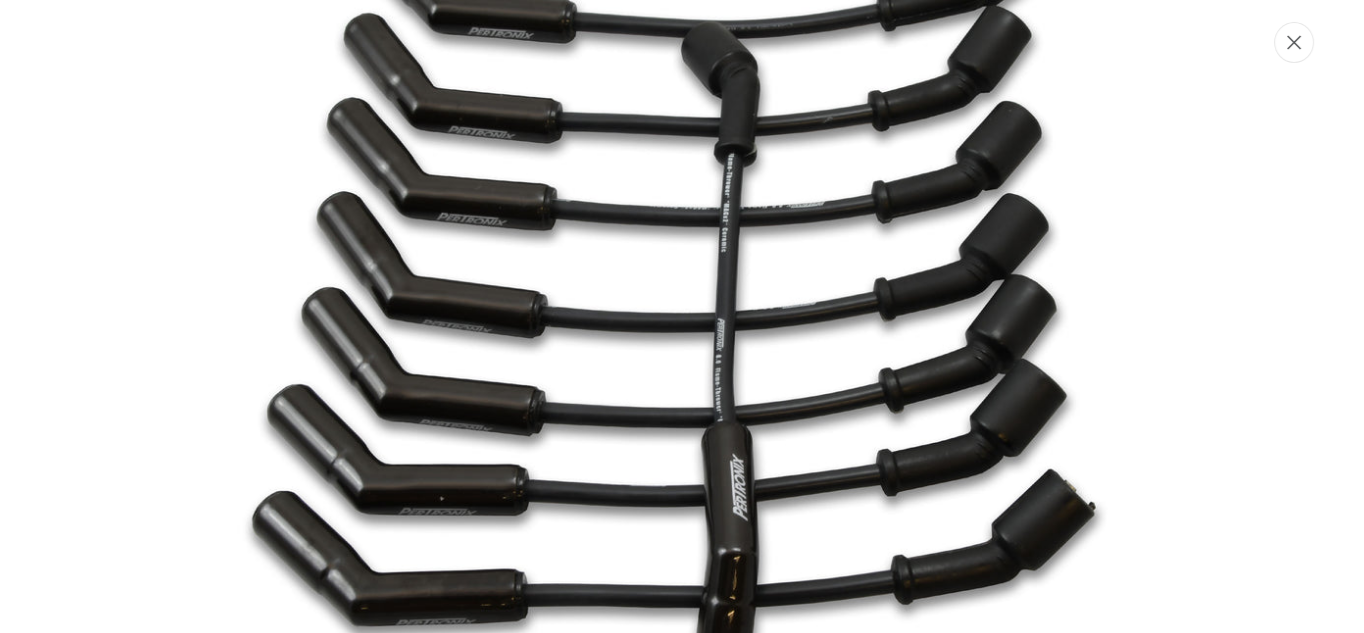 scroll, scrollTop: 236, scrollLeft: 0, axis: vertical 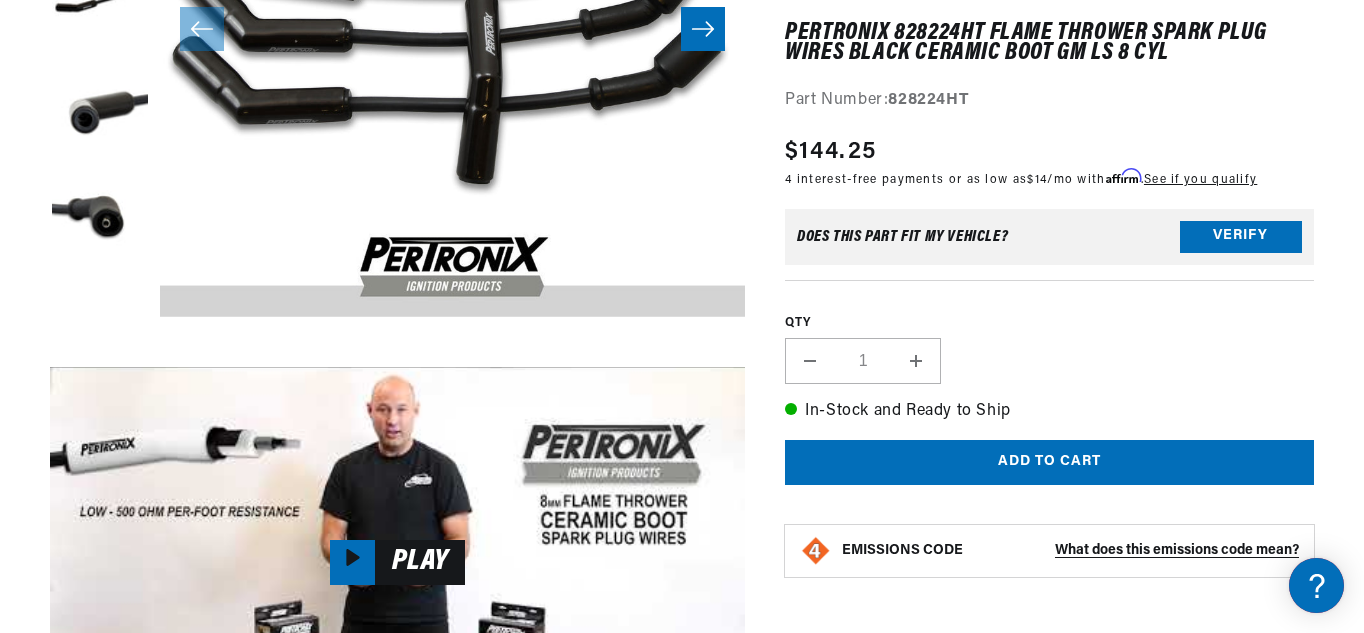 click on "PerTronix 828224HT Flame Thrower Spark Plug Wires Black Ceramic Boot GM LS 8 cyl" at bounding box center [1049, 43] 